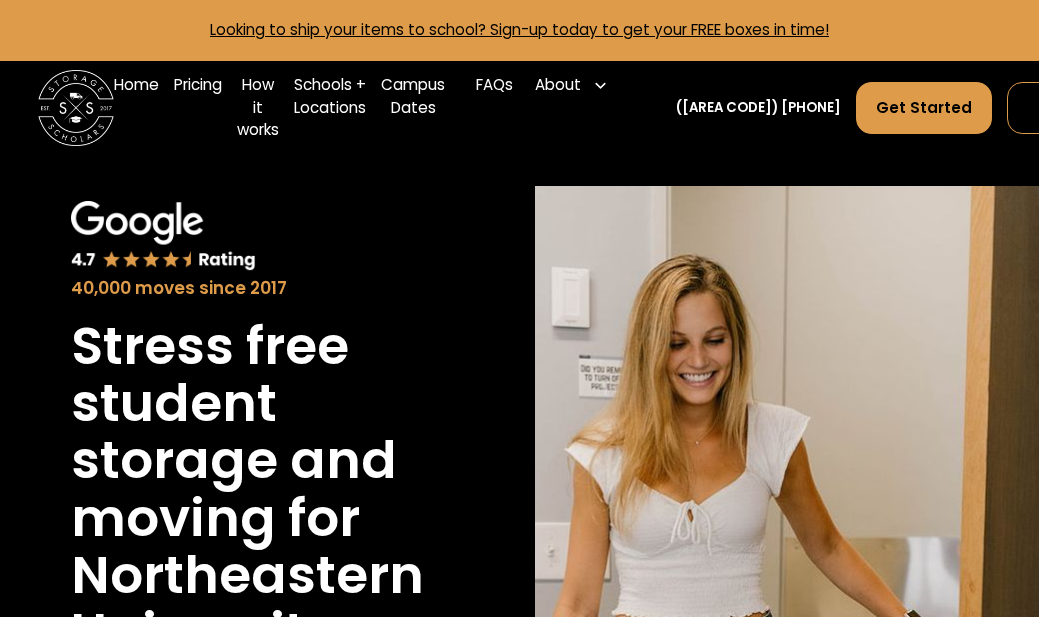 scroll, scrollTop: 0, scrollLeft: 0, axis: both 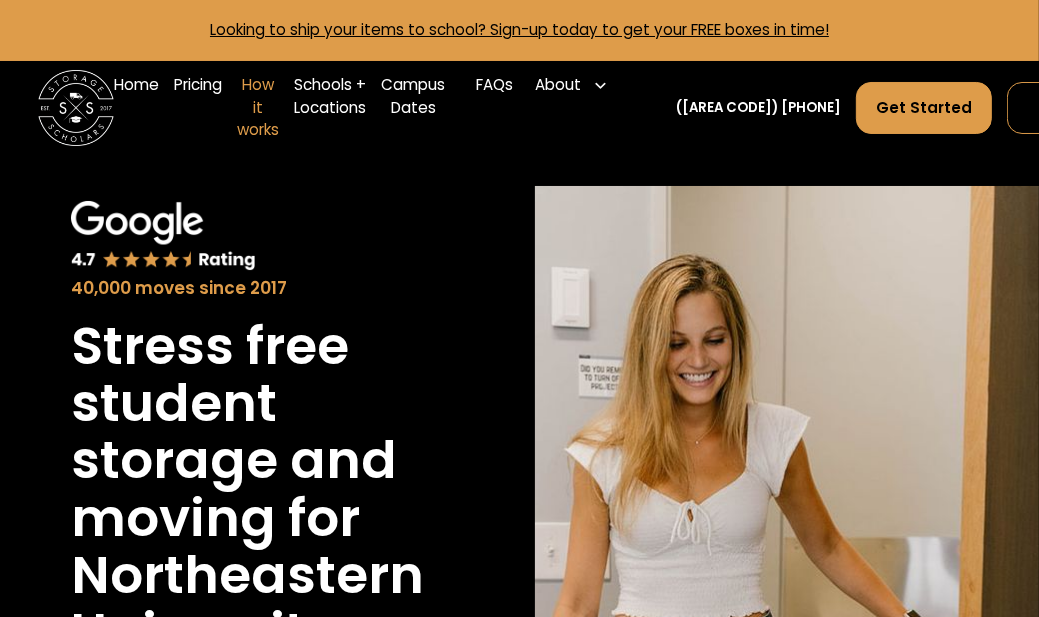 click on "How it works" at bounding box center (258, 108) 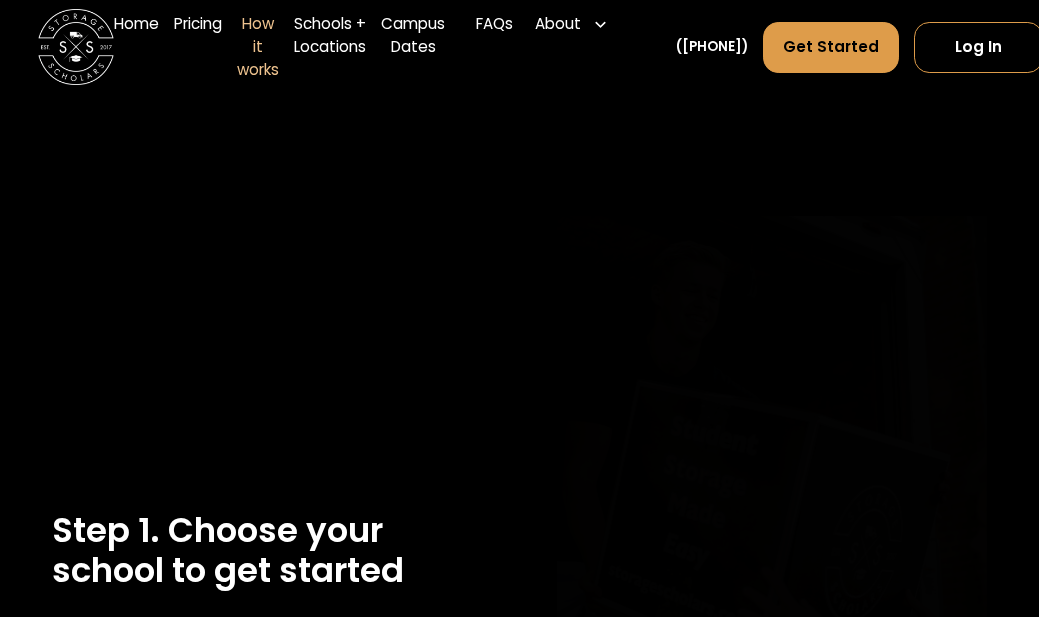 scroll, scrollTop: 0, scrollLeft: 0, axis: both 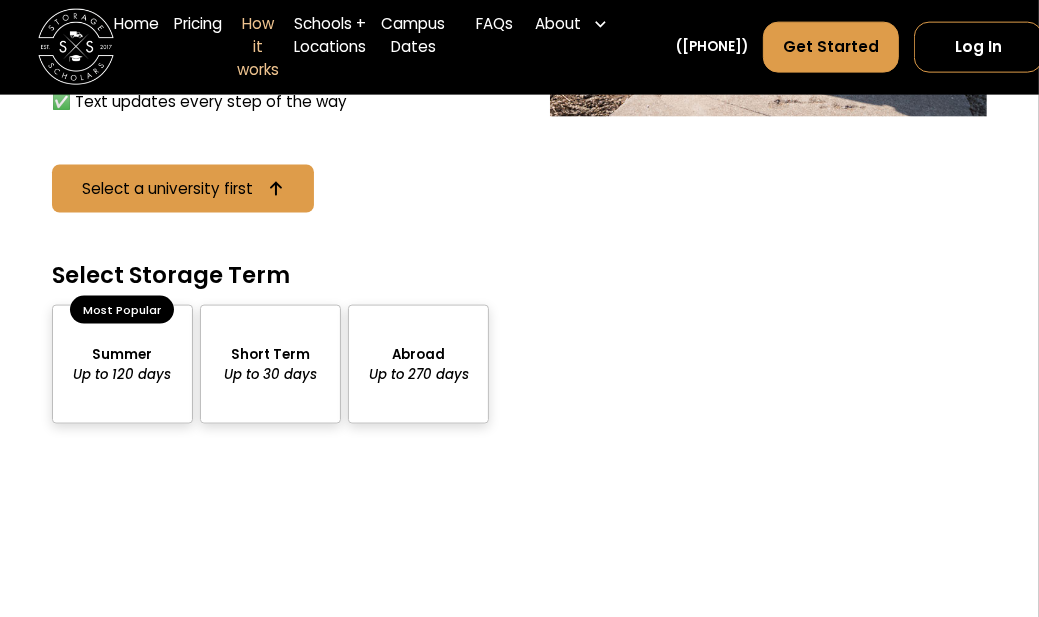 click at bounding box center [270, 364] 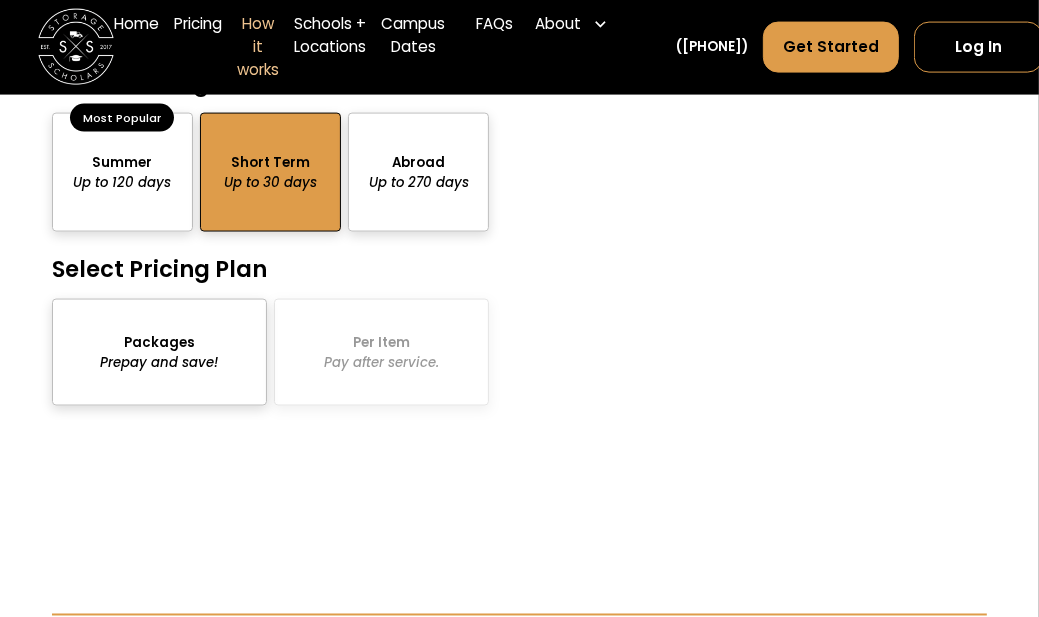 scroll, scrollTop: 2100, scrollLeft: 0, axis: vertical 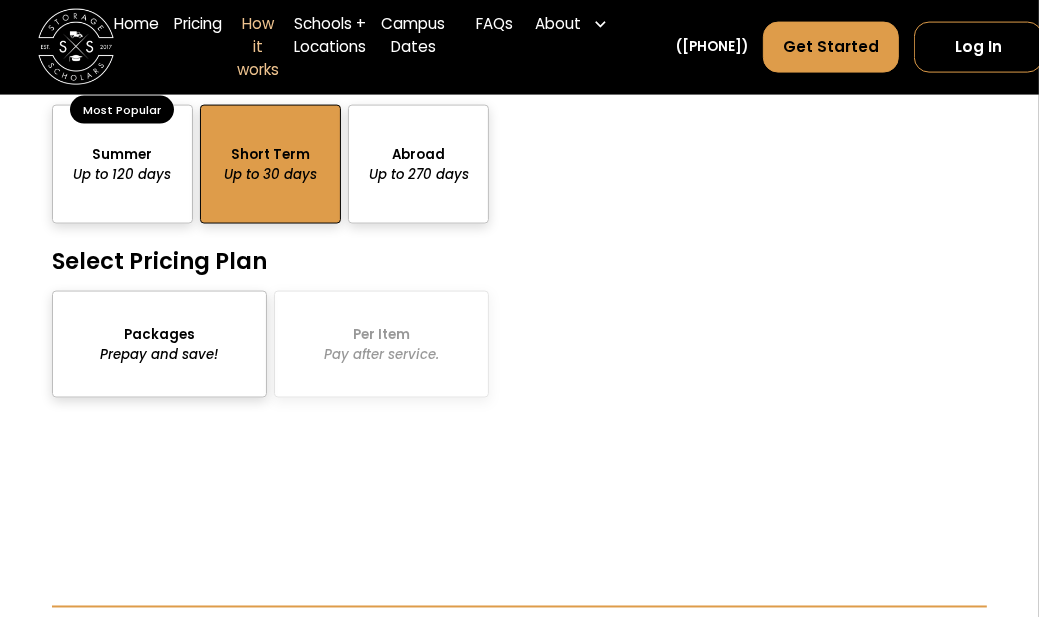 click at bounding box center [159, 344] 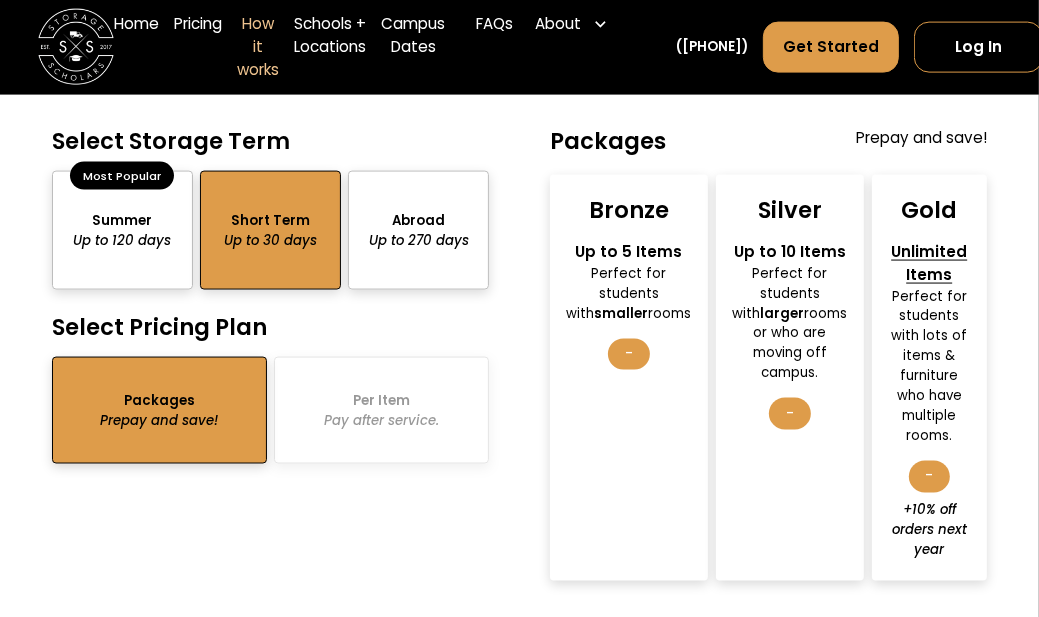 scroll, scrollTop: 2000, scrollLeft: 0, axis: vertical 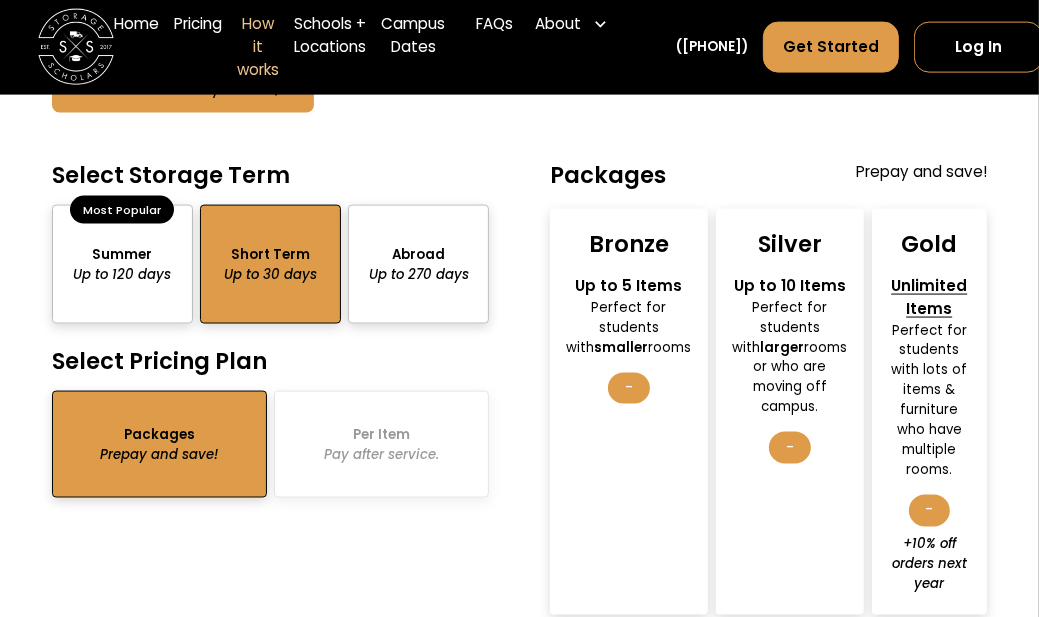 click on "Perfect for students with  smaller  rooms" at bounding box center (629, 328) 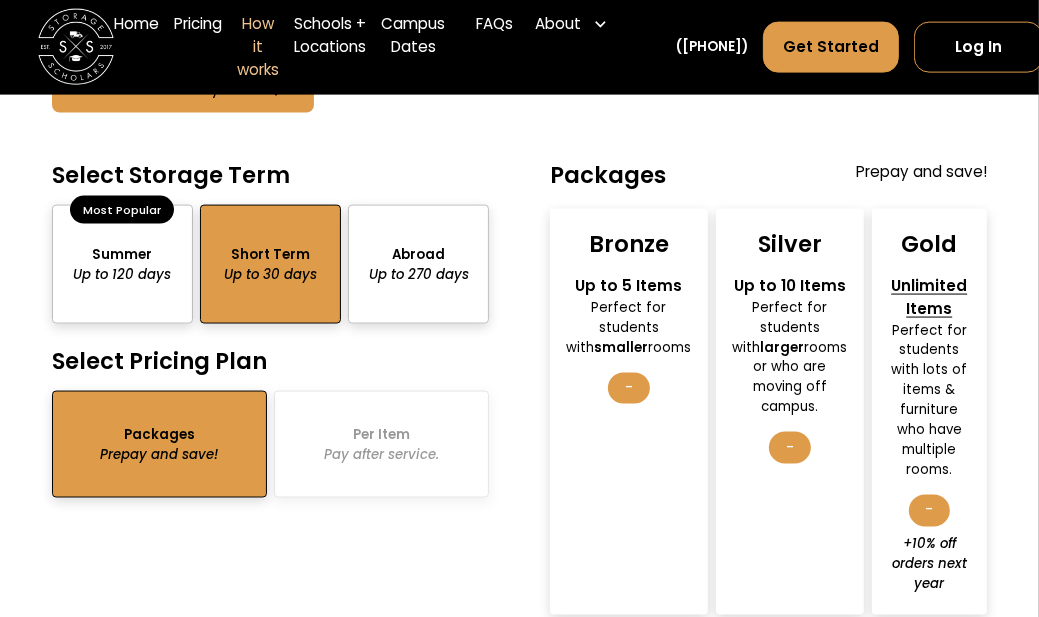 click on "Packages Prepay and save! Bronze Up to 5 Items Perfect for students with  smaller  rooms - Silver Up to 10 Items Perfect for students with  larger  rooms or who are moving off campus. - Gold Unlimited Items Perfect for students with lots of items & furniture who have multiple rooms. - +10% off orders next year" at bounding box center [768, 388] 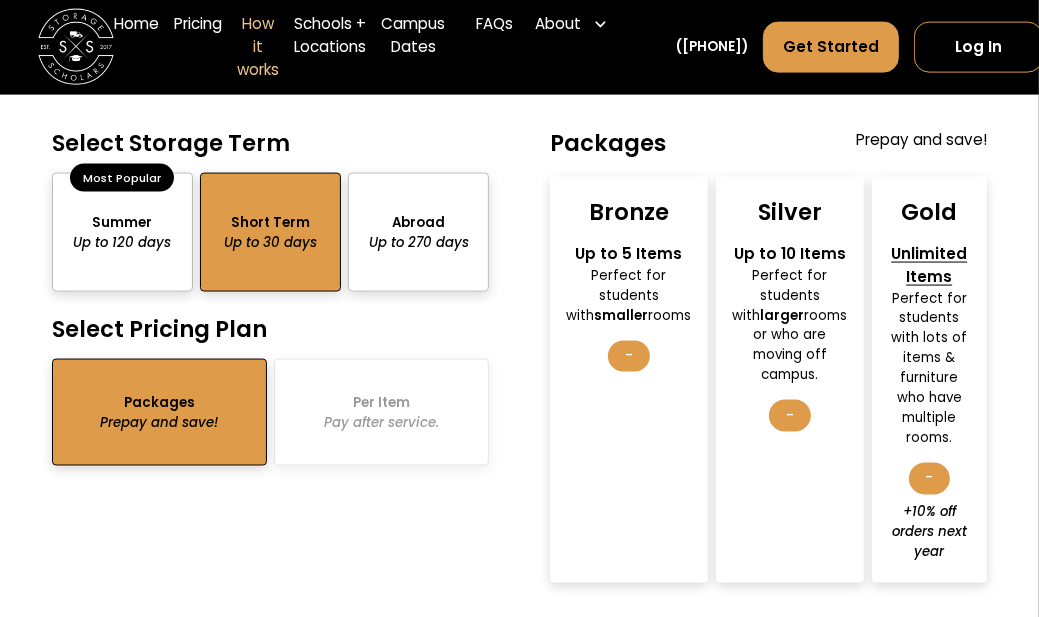 scroll, scrollTop: 2000, scrollLeft: 0, axis: vertical 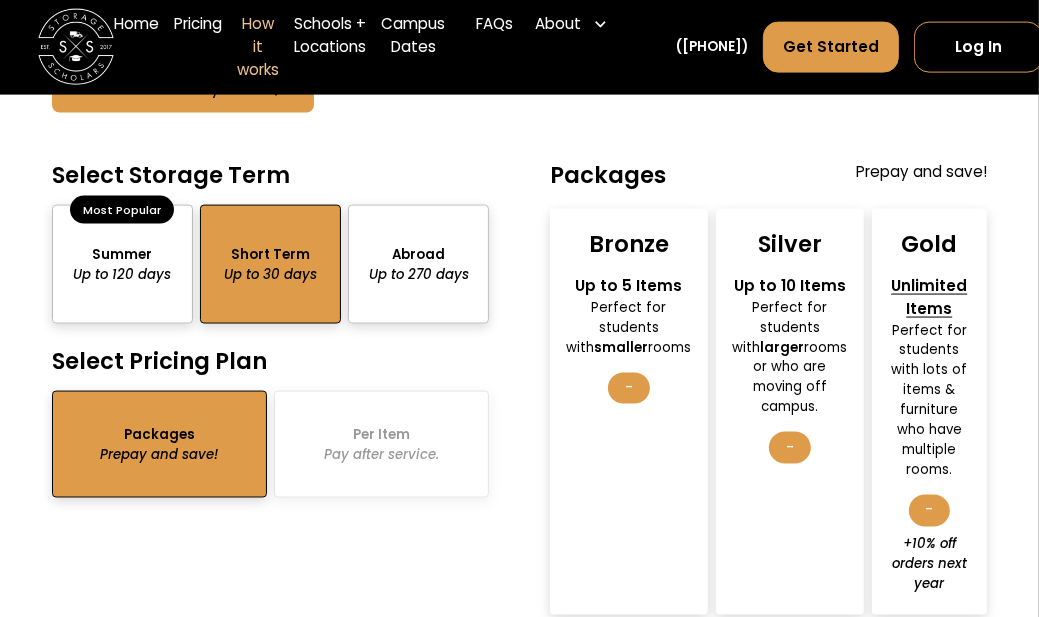 click on "Perfect for students with  smaller  rooms" at bounding box center (629, 328) 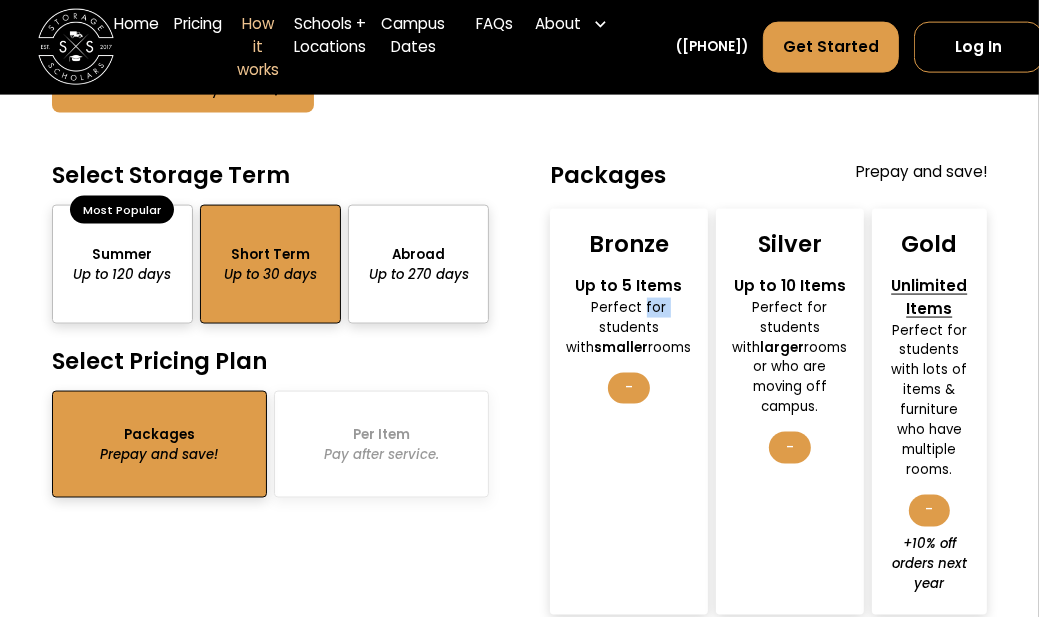 click on "Perfect for students with  smaller  rooms" at bounding box center (629, 328) 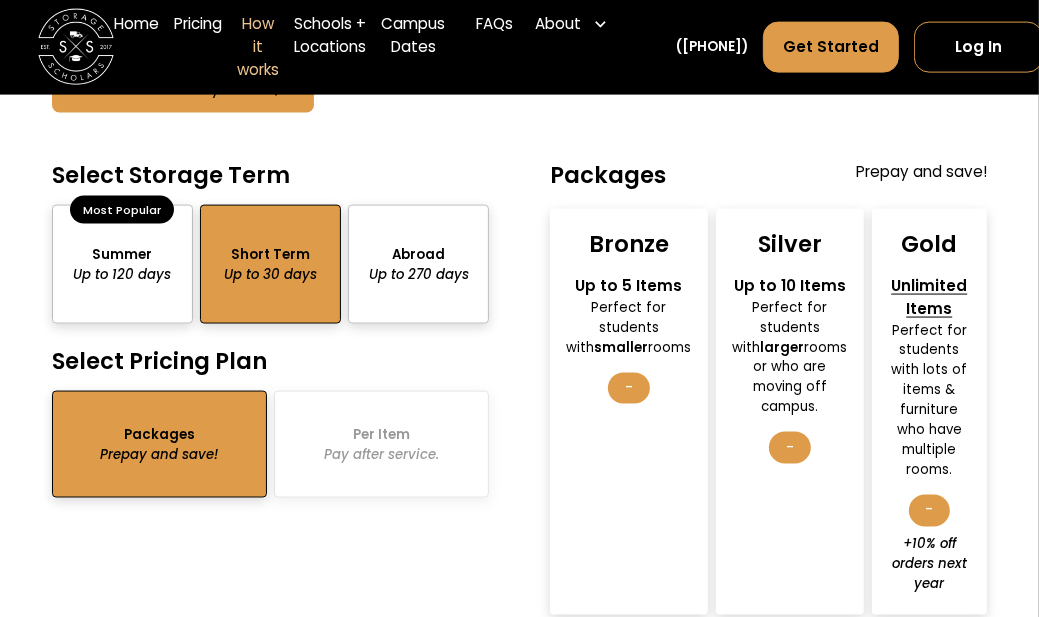 click on "Up to 5 Items" at bounding box center (629, 286) 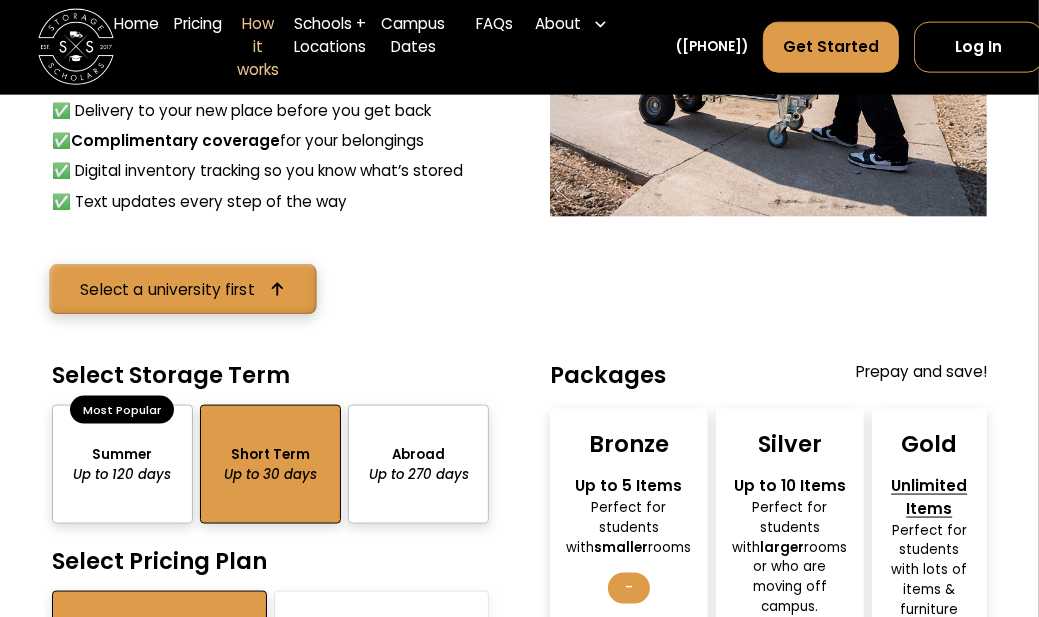 click on "Select a university first" at bounding box center [167, 288] 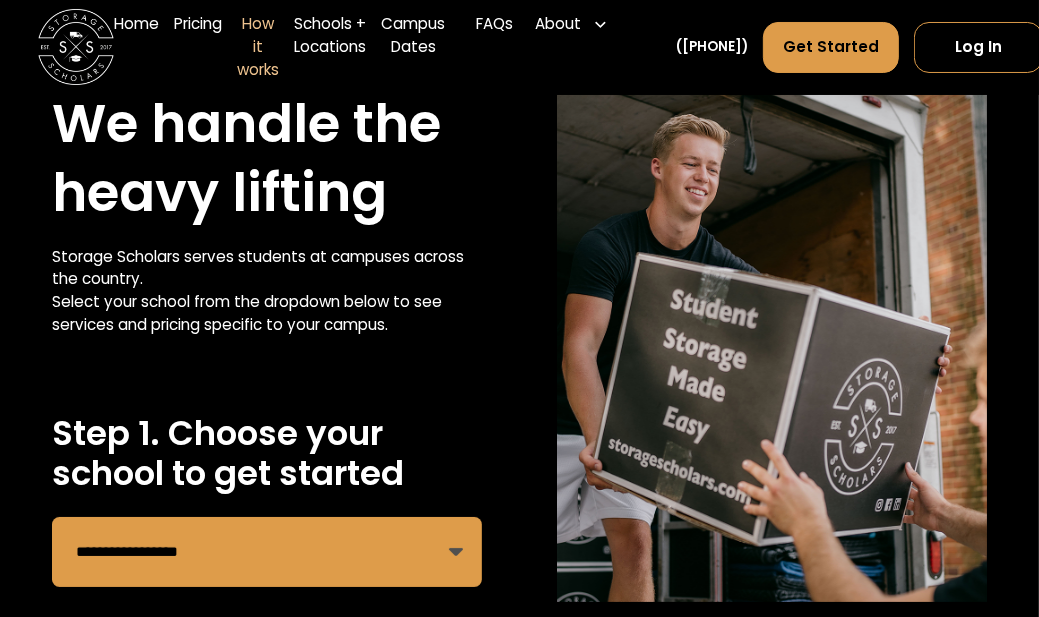 scroll, scrollTop: 95, scrollLeft: 0, axis: vertical 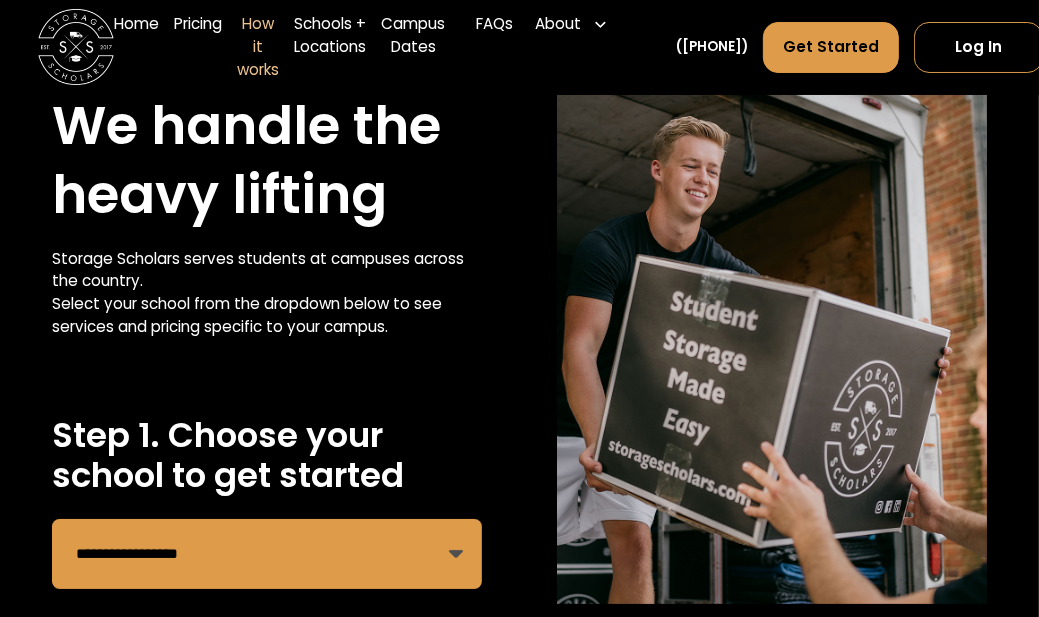 click on "**********" at bounding box center [267, 554] 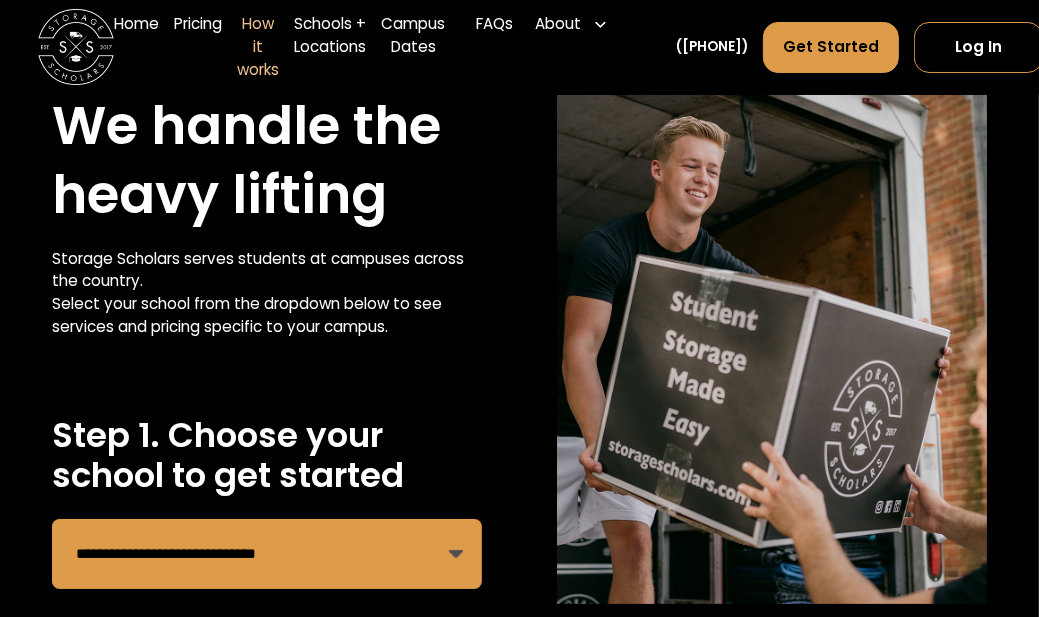 click on "**********" at bounding box center [267, 554] 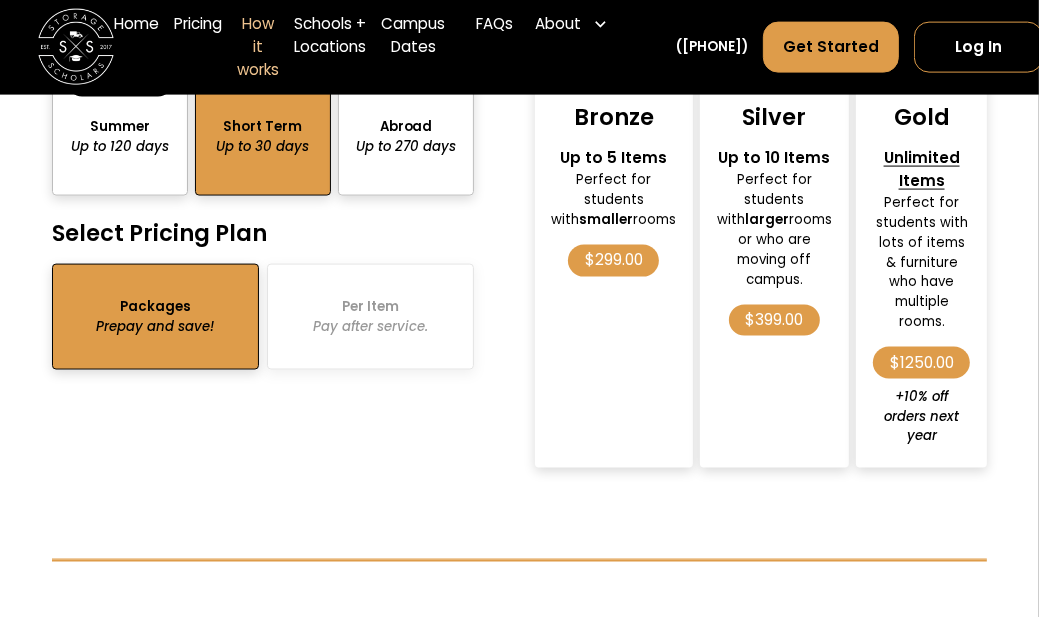 scroll, scrollTop: 1895, scrollLeft: 0, axis: vertical 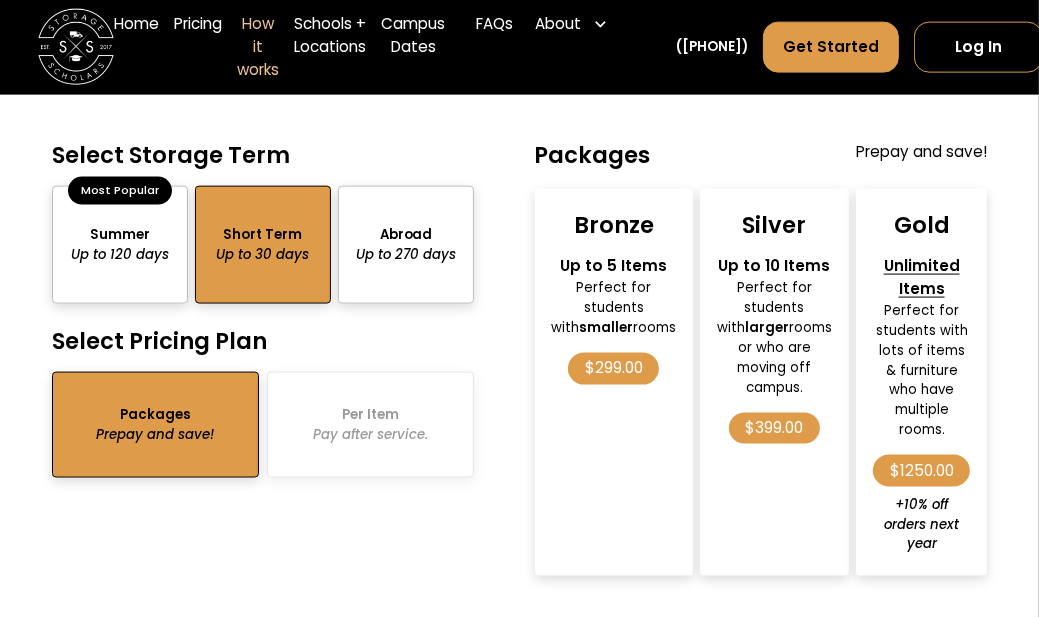 click on "$299.00" at bounding box center (613, 369) 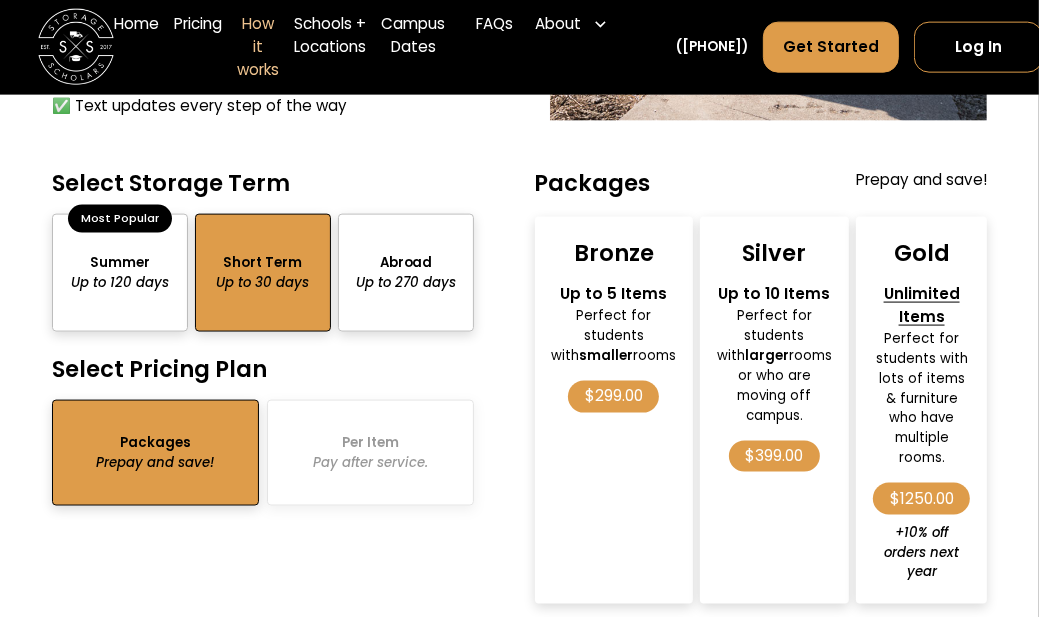 scroll, scrollTop: 1895, scrollLeft: 0, axis: vertical 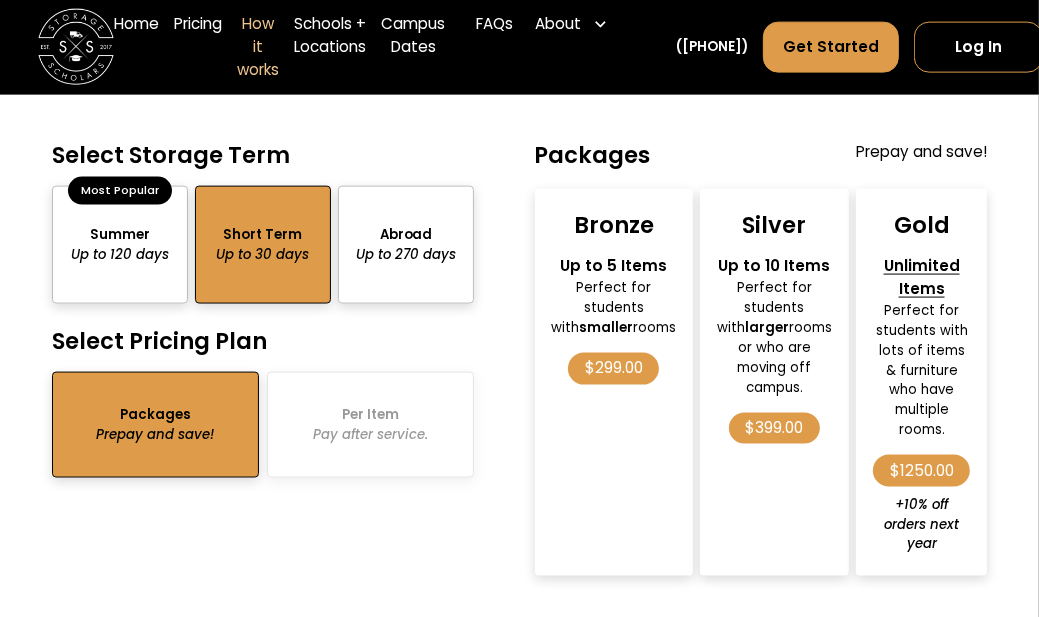 click on "Bronze Up to 5 Items Perfect for students with  smaller  rooms $299.00" at bounding box center (614, 382) 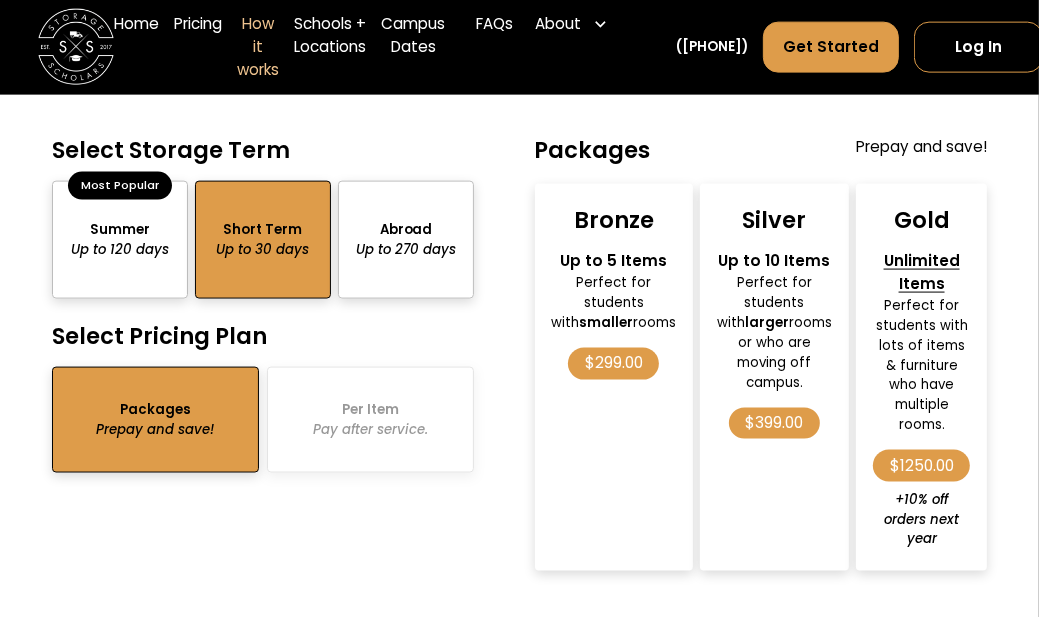 scroll, scrollTop: 1895, scrollLeft: 0, axis: vertical 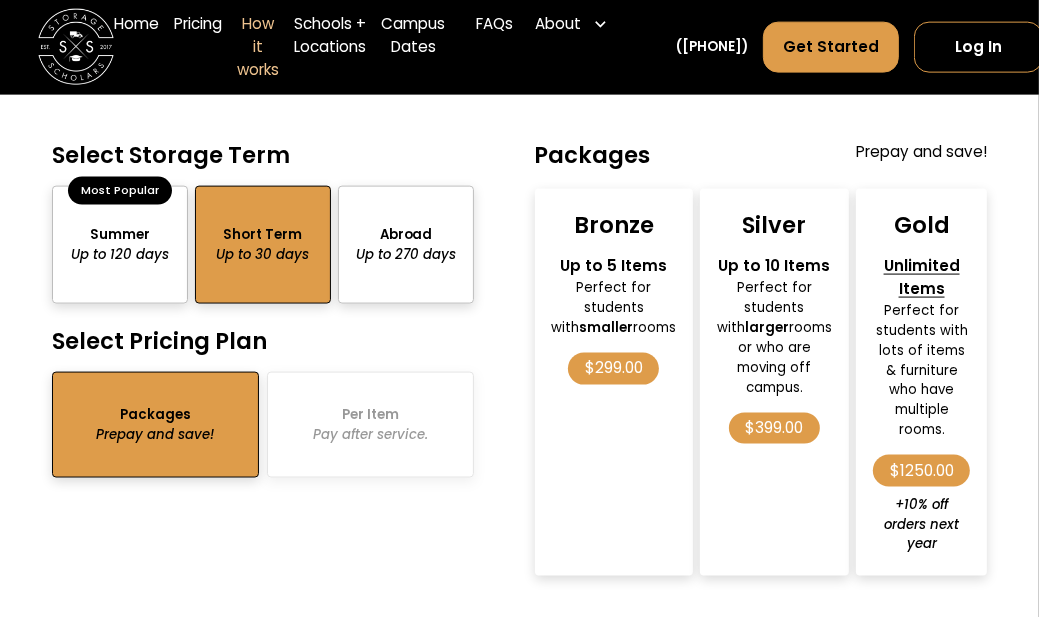 click on "$299.00" at bounding box center [613, 369] 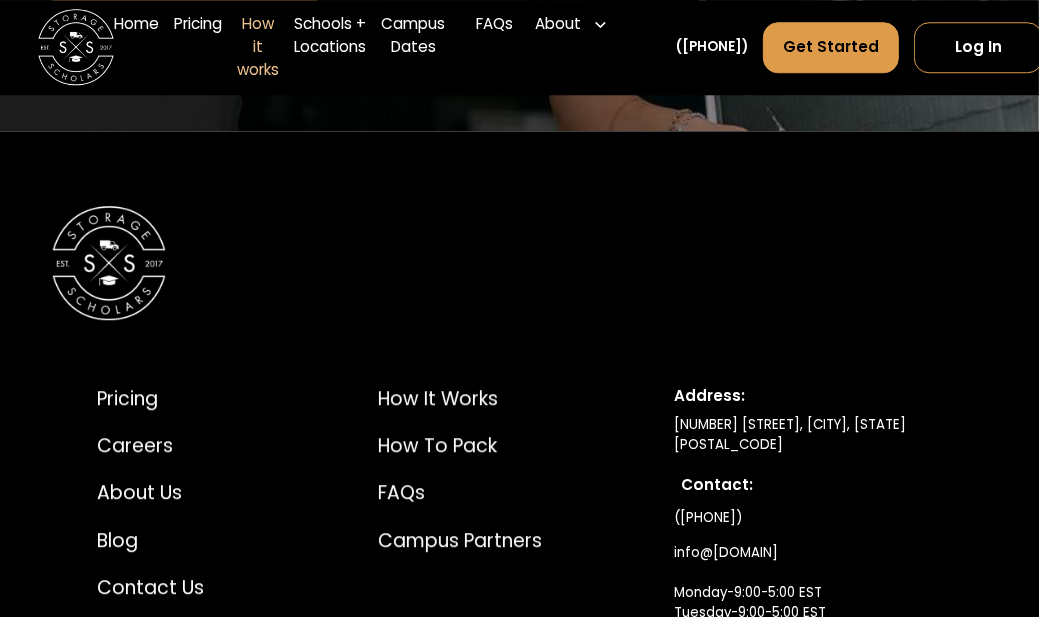 scroll, scrollTop: 3845, scrollLeft: 0, axis: vertical 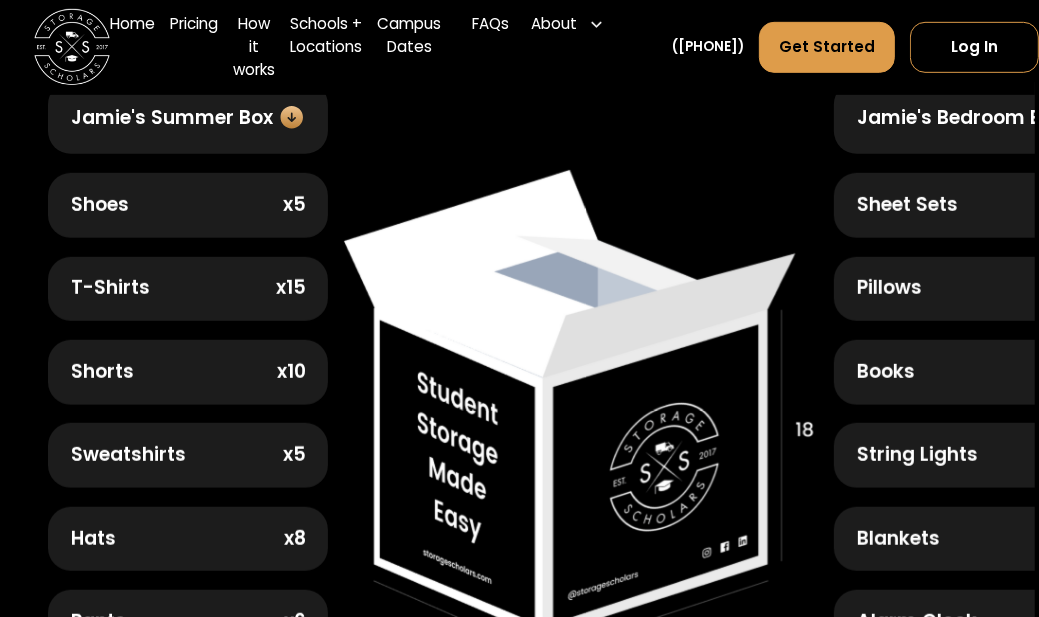 click on "Jamie's Bedroom Box" at bounding box center [960, 118] 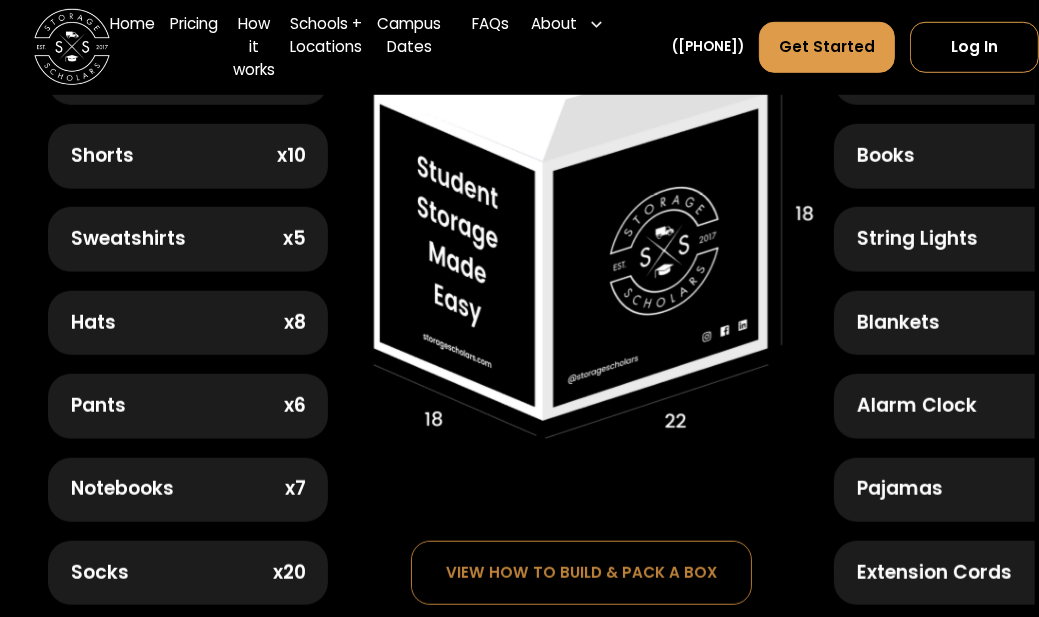 scroll, scrollTop: 1100, scrollLeft: 34, axis: both 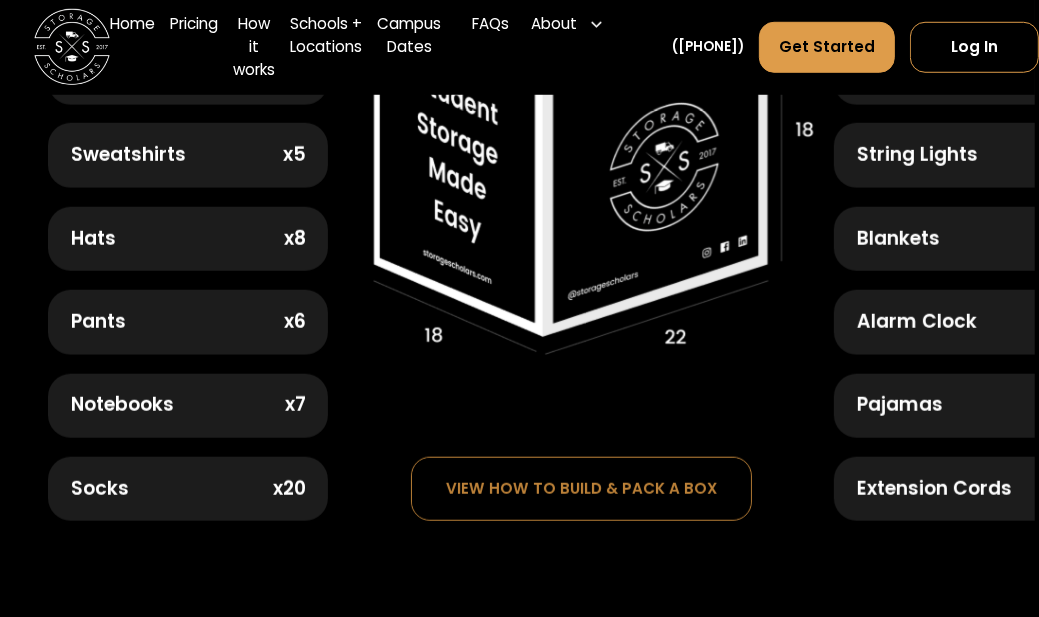 click on "Extension Cords x2" at bounding box center (974, 489) 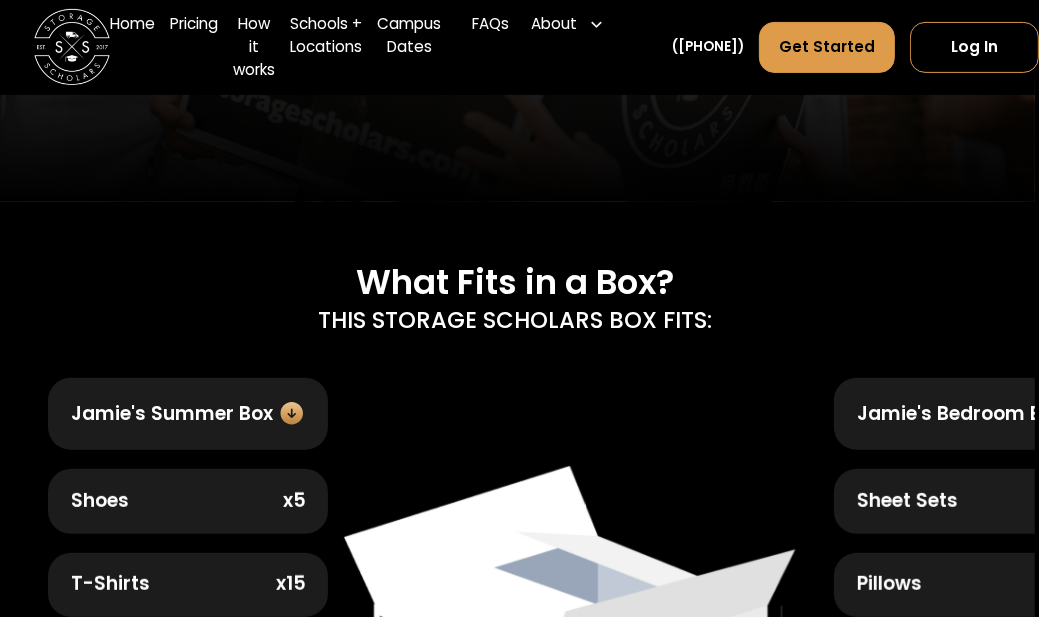 scroll, scrollTop: 500, scrollLeft: 34, axis: both 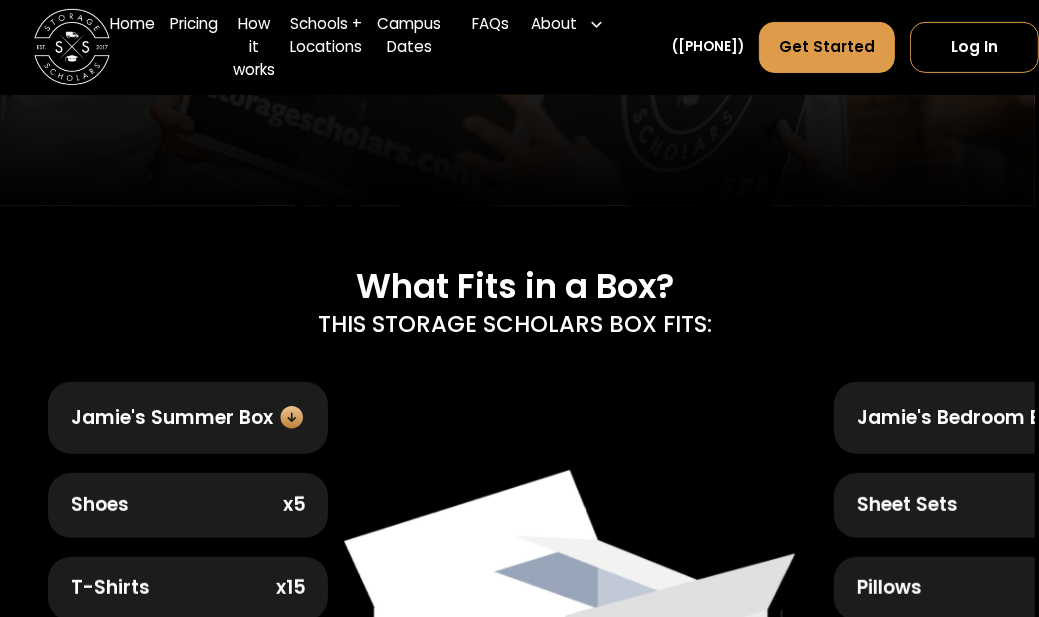 click on "Jamie's Bedroom Box" at bounding box center (960, 418) 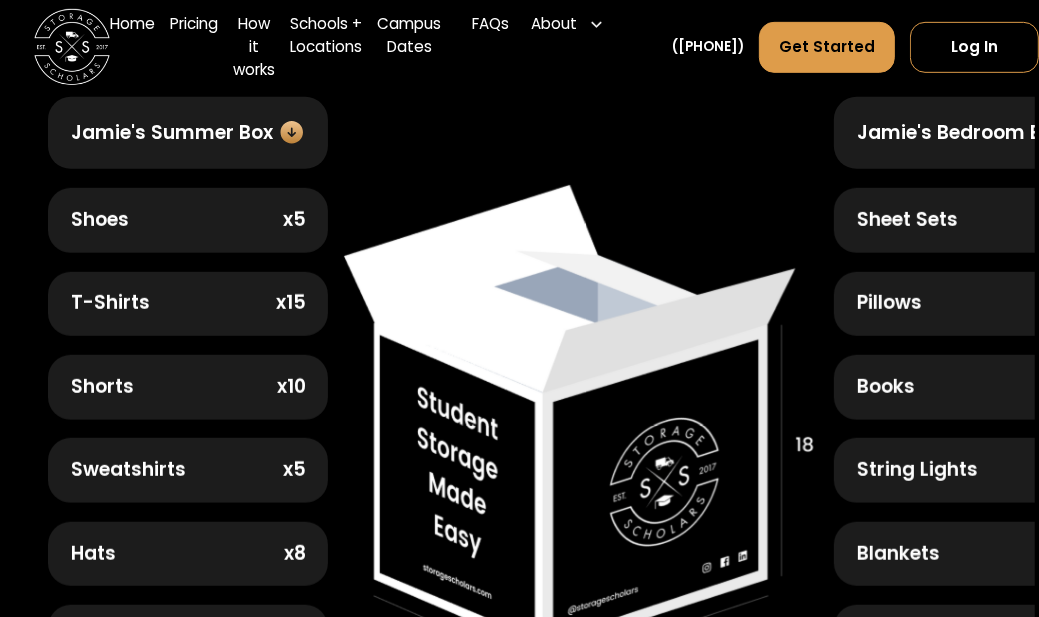 scroll, scrollTop: 800, scrollLeft: 34, axis: both 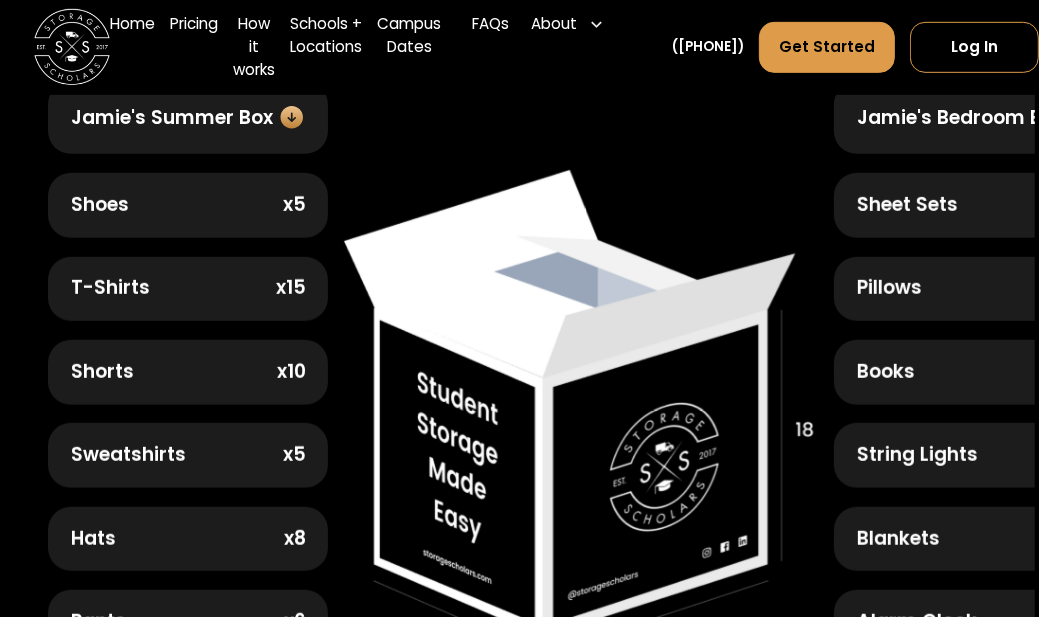 click on "Books x9" at bounding box center [974, 372] 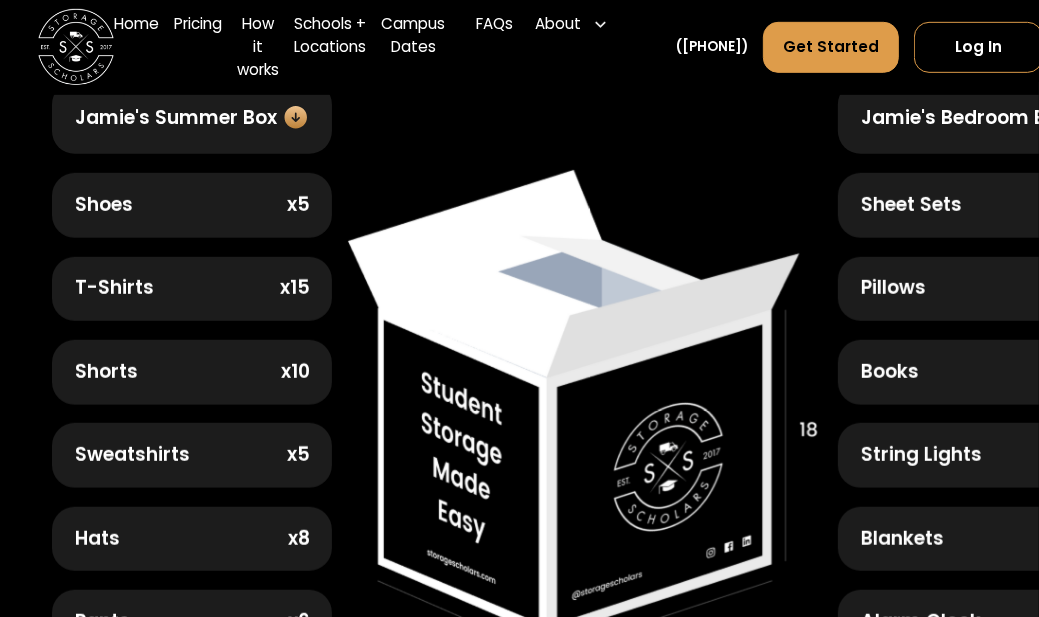 scroll, scrollTop: 800, scrollLeft: 34, axis: both 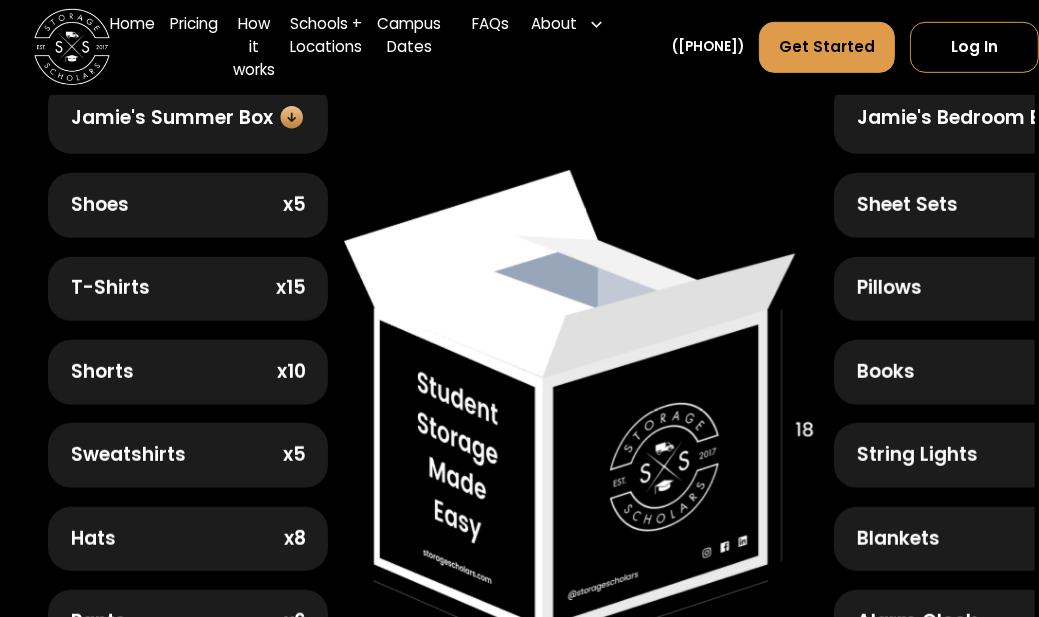 click on "Blankets x3" at bounding box center (974, 539) 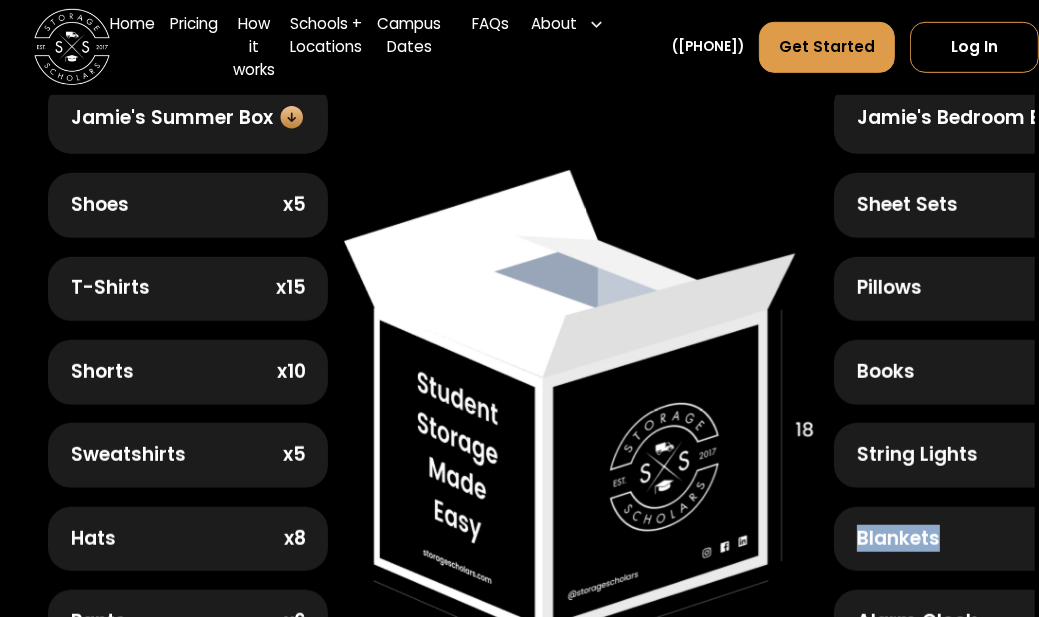 click on "Blankets x3" at bounding box center (974, 539) 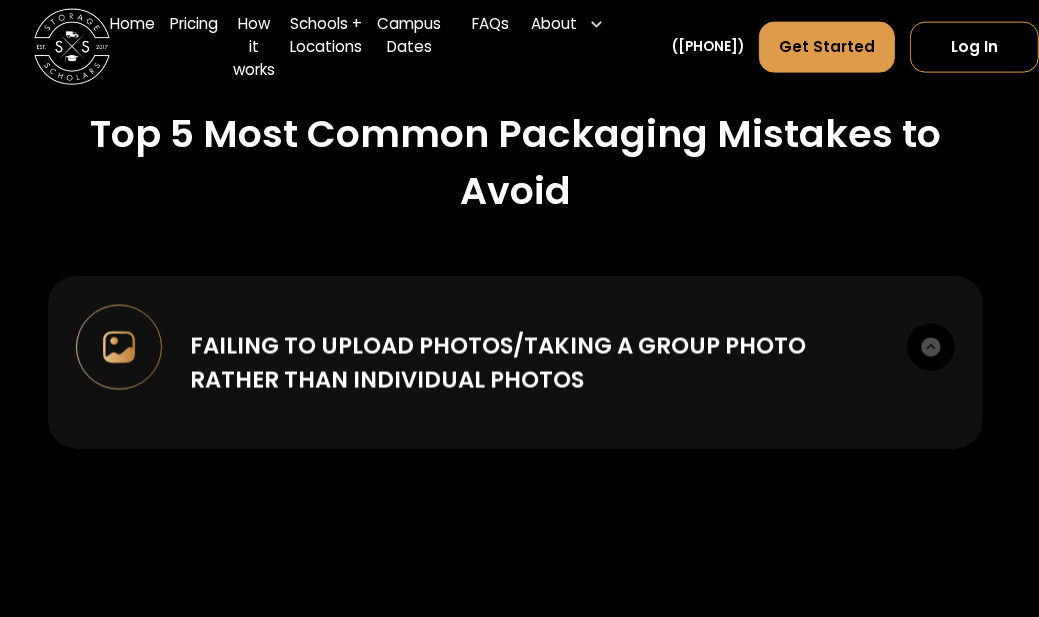scroll, scrollTop: 2000, scrollLeft: 34, axis: both 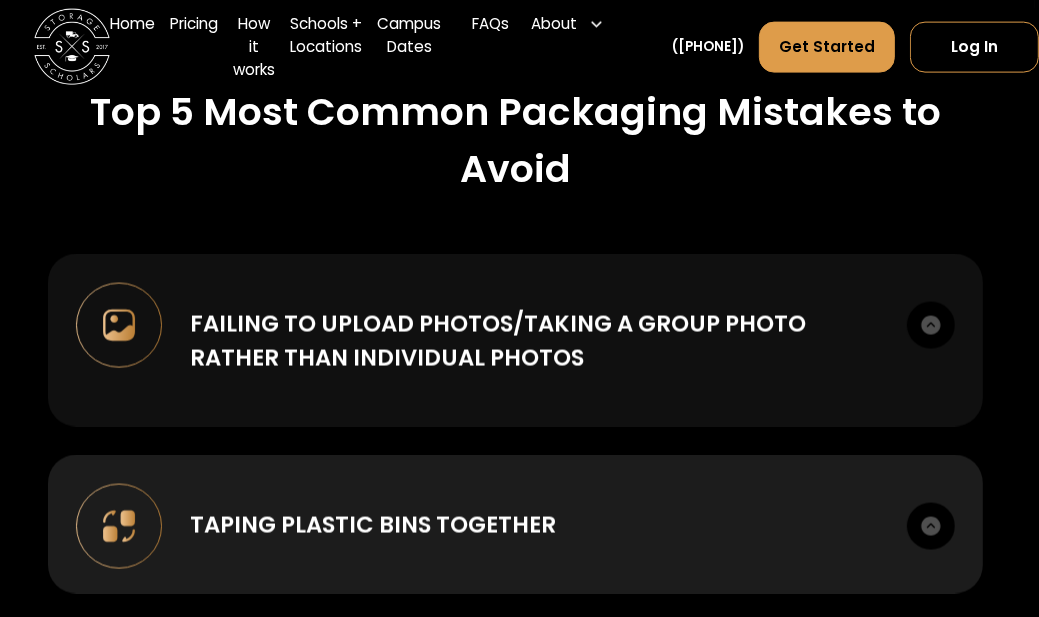 click at bounding box center (930, 325) 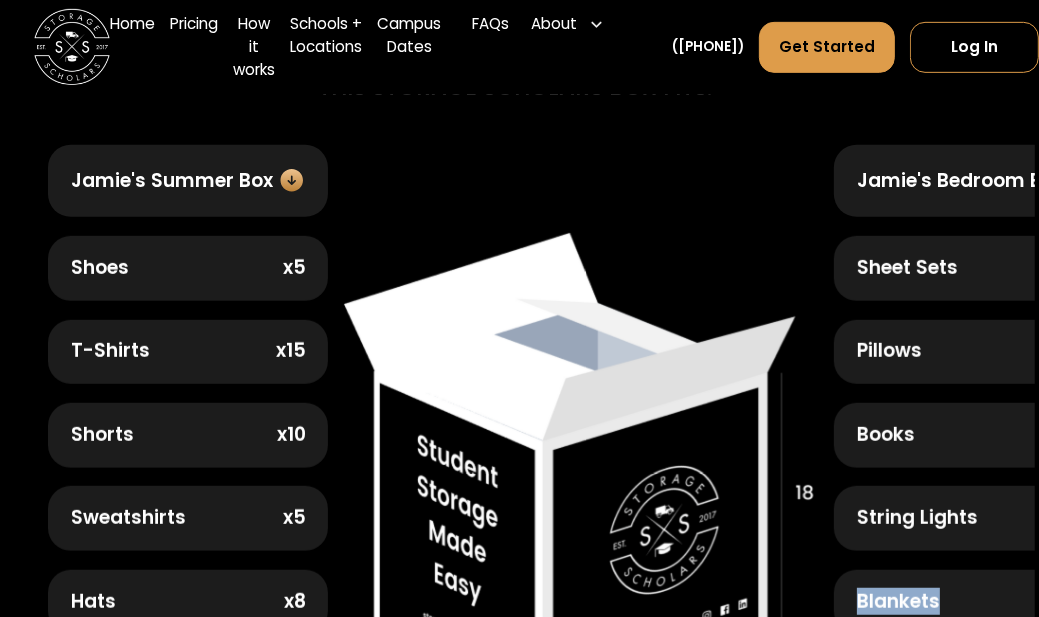 scroll, scrollTop: 800, scrollLeft: 34, axis: both 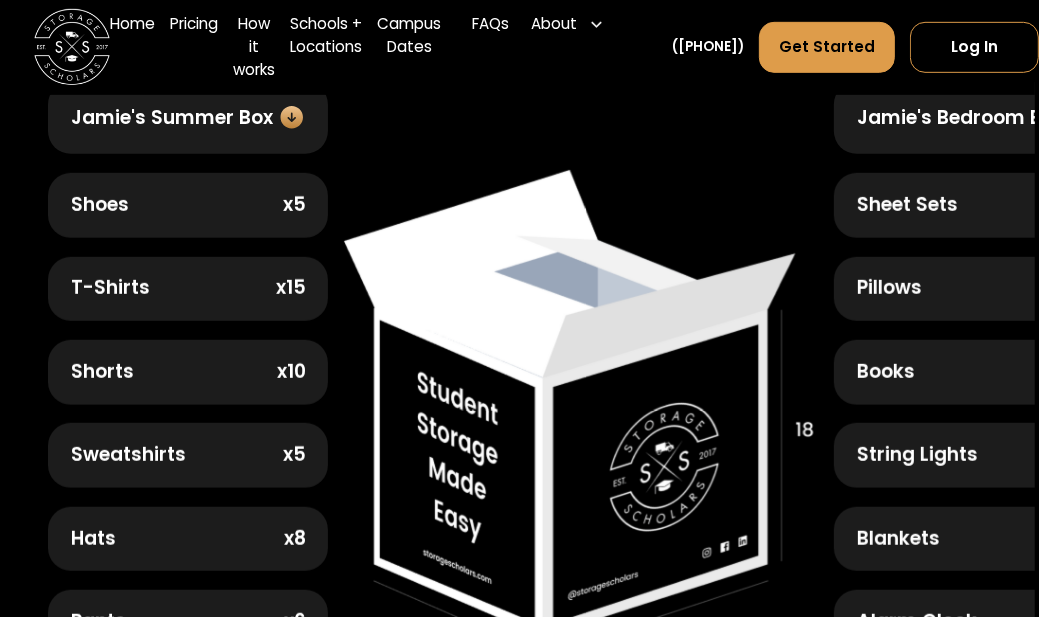 click on "Sheet Sets" at bounding box center [907, 205] 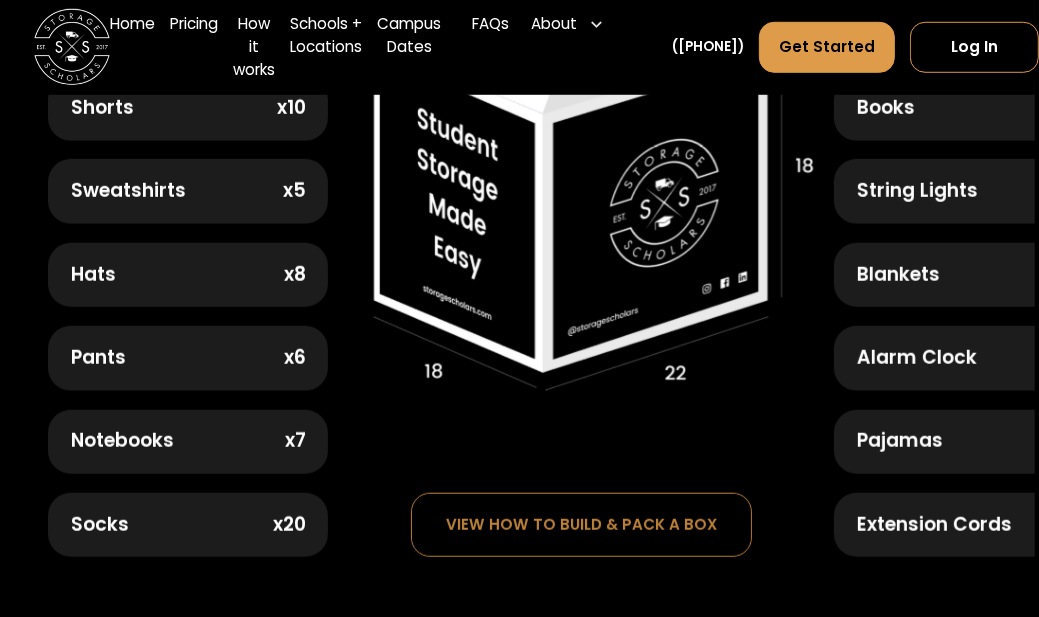 scroll, scrollTop: 1100, scrollLeft: 34, axis: both 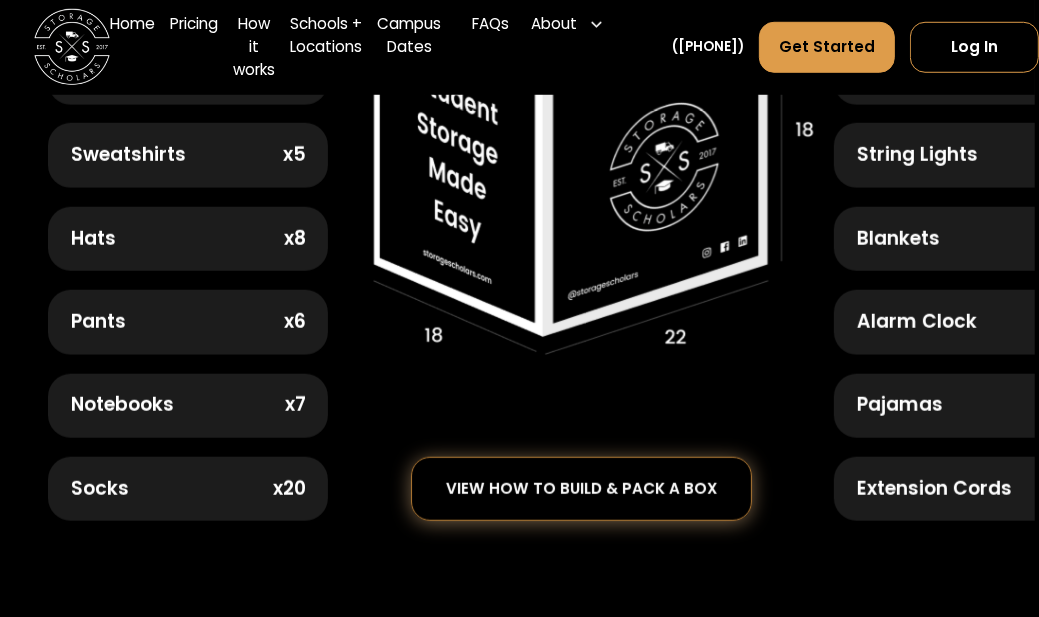 click on "view how to build & pack a box" at bounding box center (581, 489) 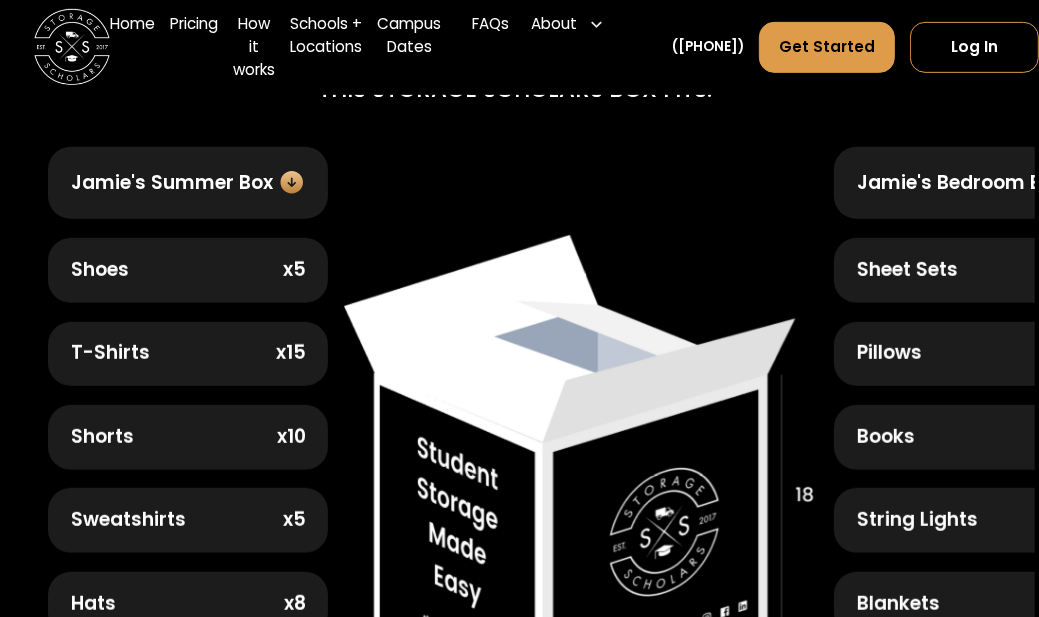 scroll, scrollTop: 1100, scrollLeft: 34, axis: both 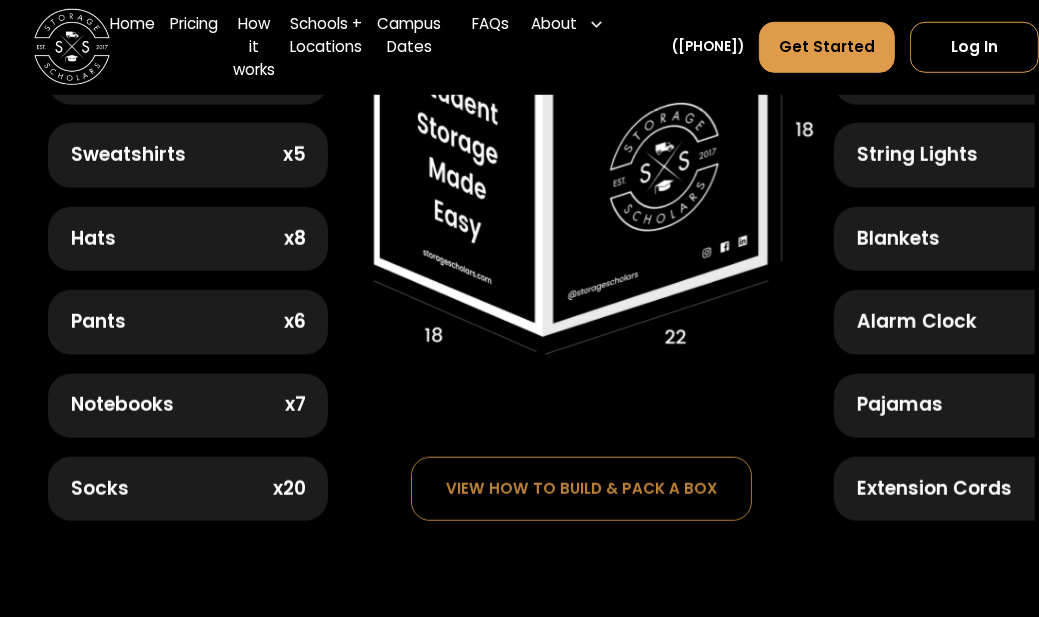 click on "Extension Cords x2" at bounding box center [974, 489] 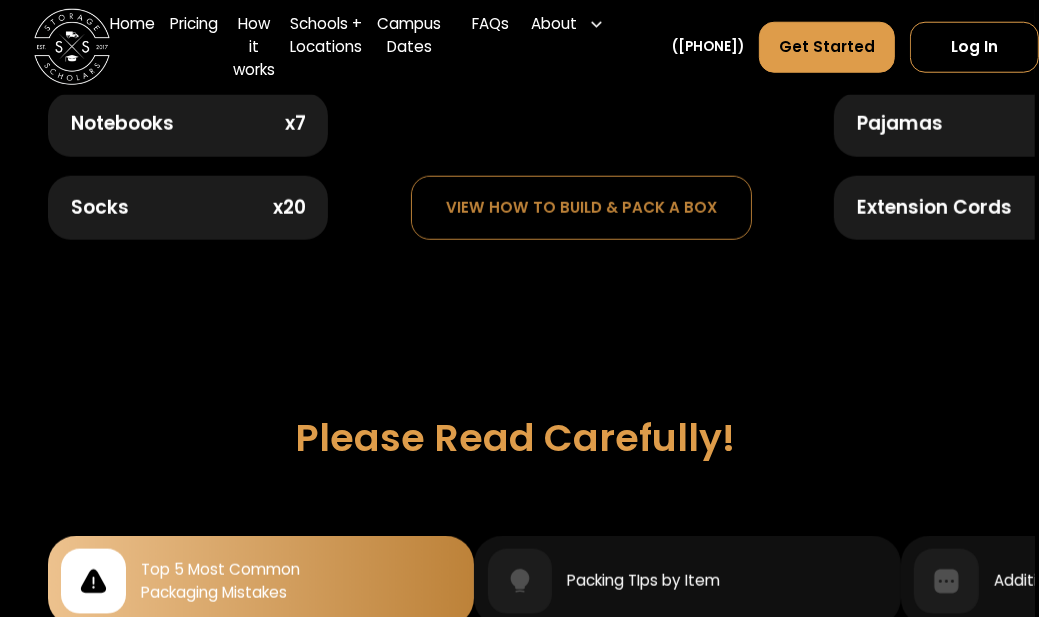 scroll, scrollTop: 1600, scrollLeft: 34, axis: both 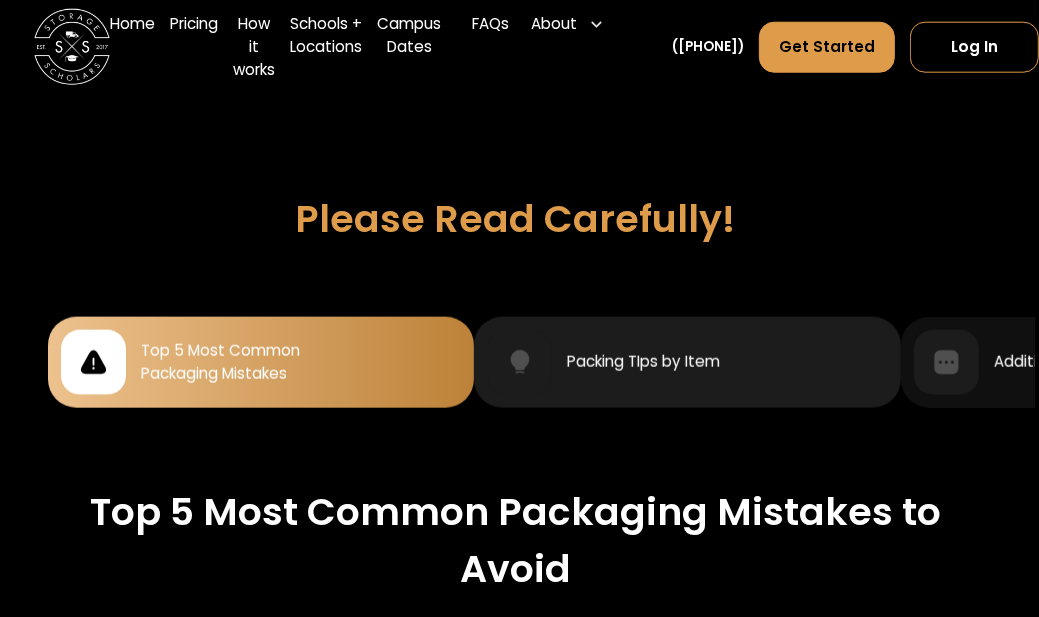 click on "Packing TIps by Item" at bounding box center (643, 362) 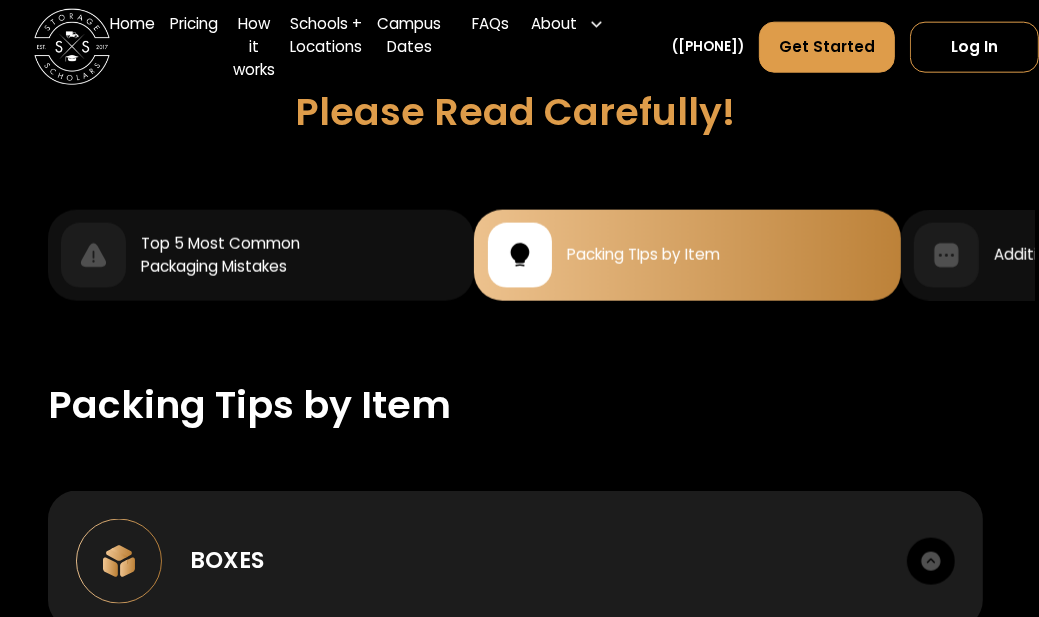 scroll, scrollTop: 1700, scrollLeft: 34, axis: both 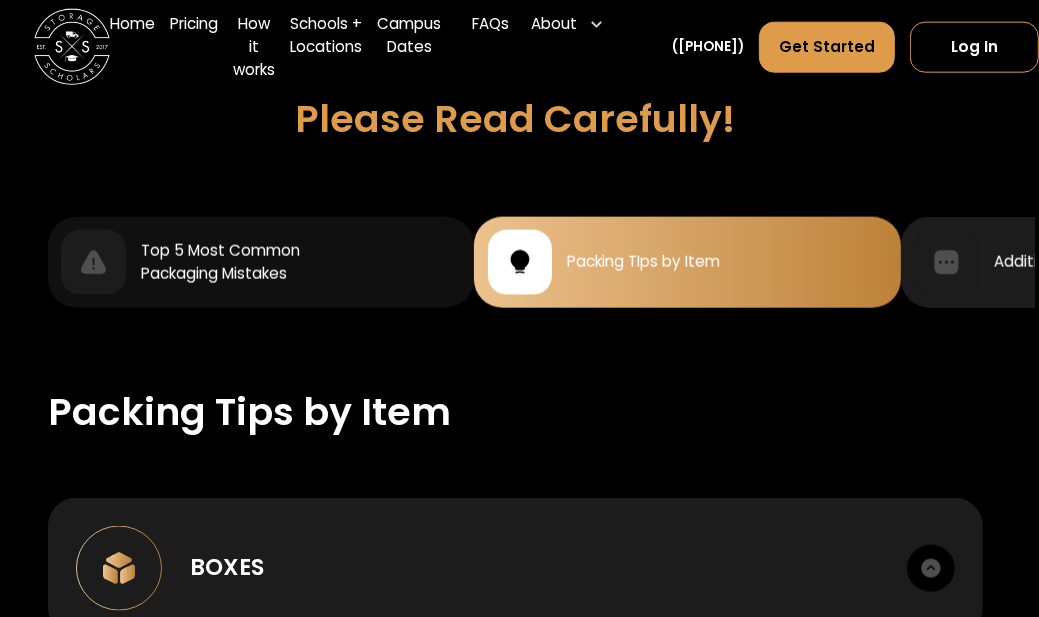 click on "Additional Tips to Avoid Damage & Fees" at bounding box center [1144, 262] 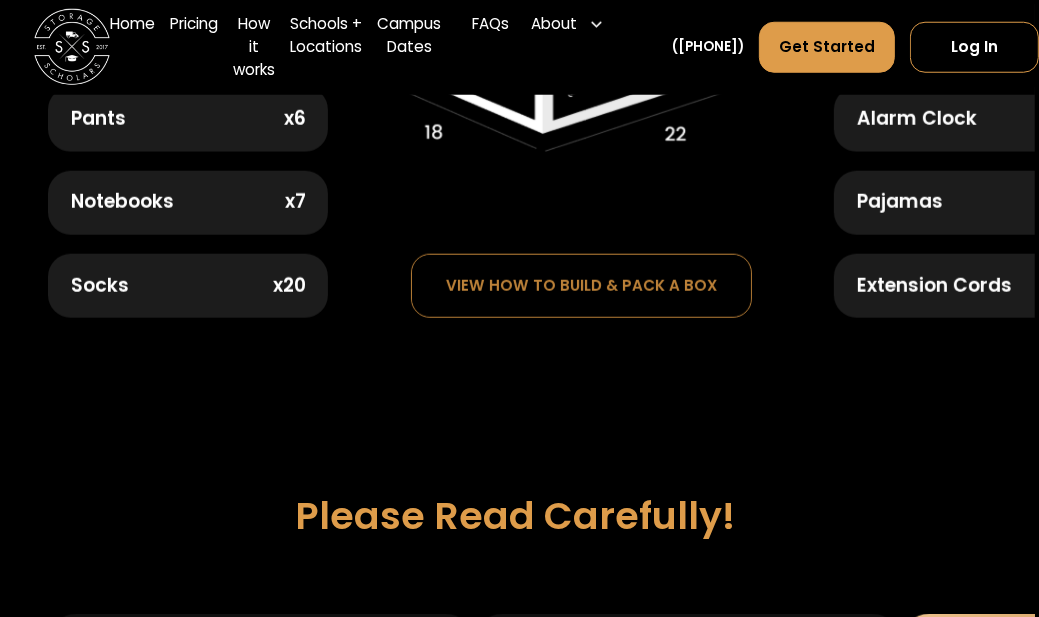 scroll, scrollTop: 1300, scrollLeft: 34, axis: both 